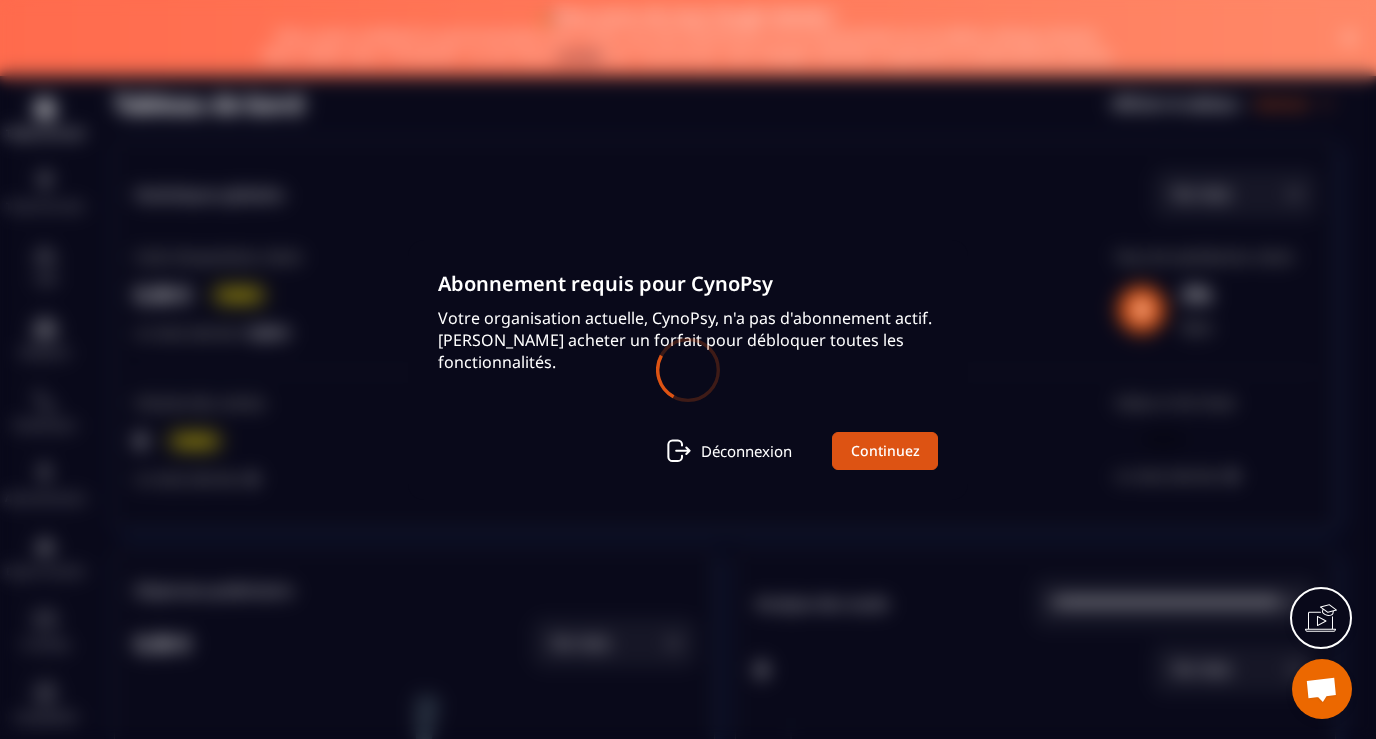 scroll, scrollTop: 0, scrollLeft: 0, axis: both 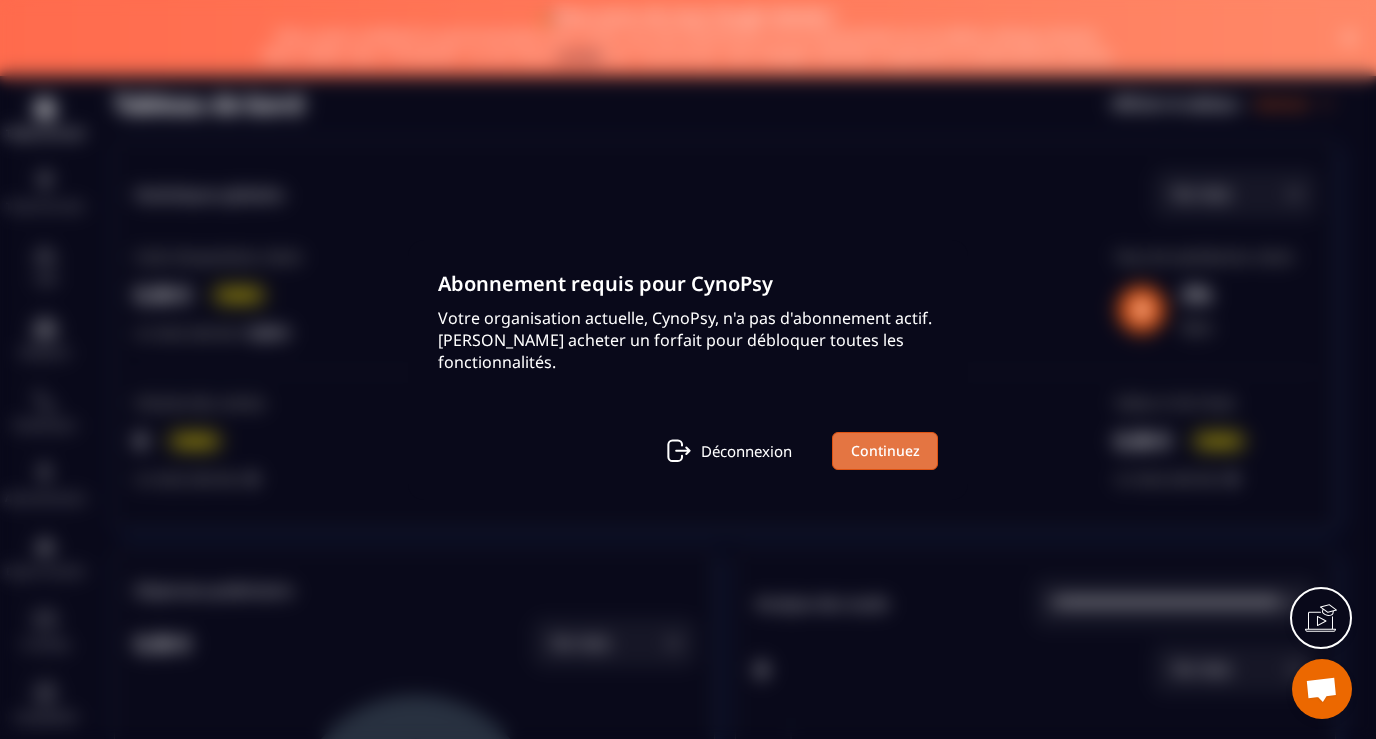 click on "Continuez" at bounding box center (885, 451) 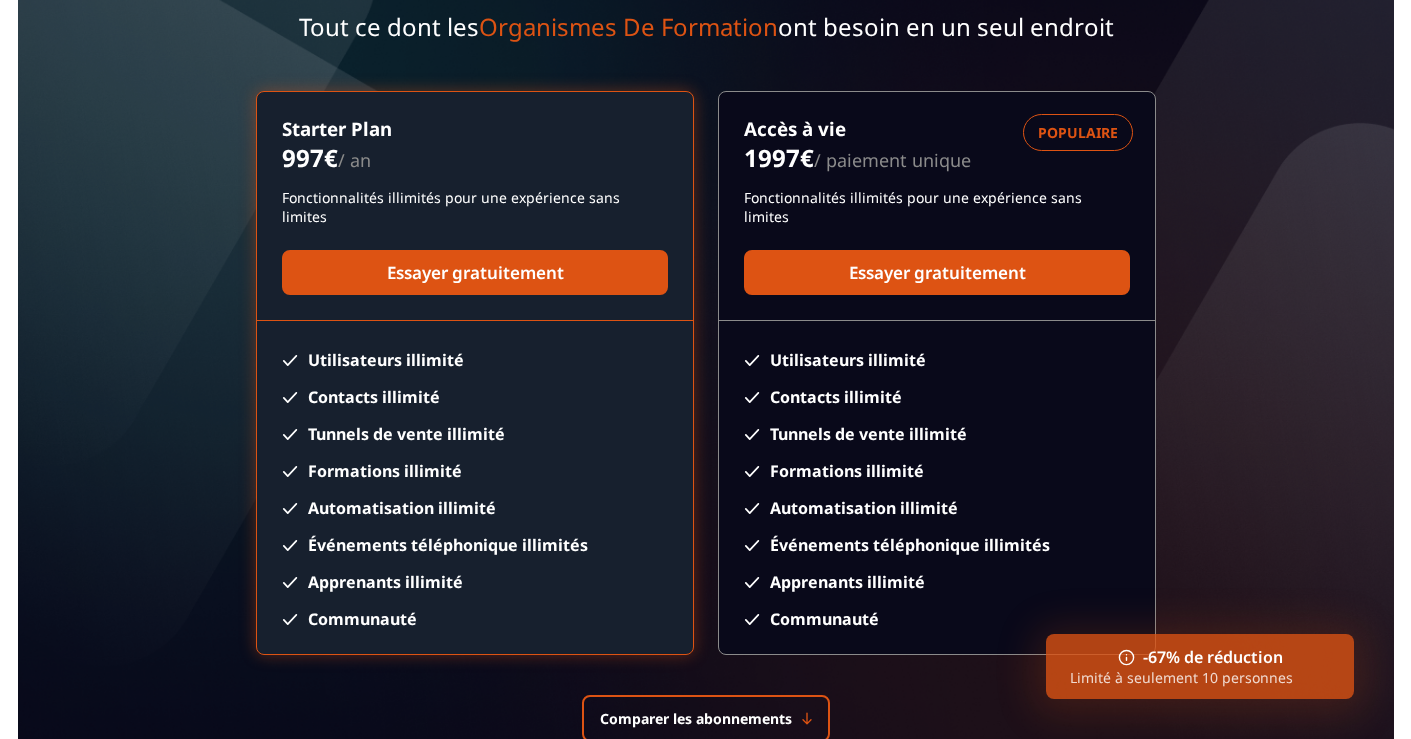 scroll, scrollTop: 253, scrollLeft: 0, axis: vertical 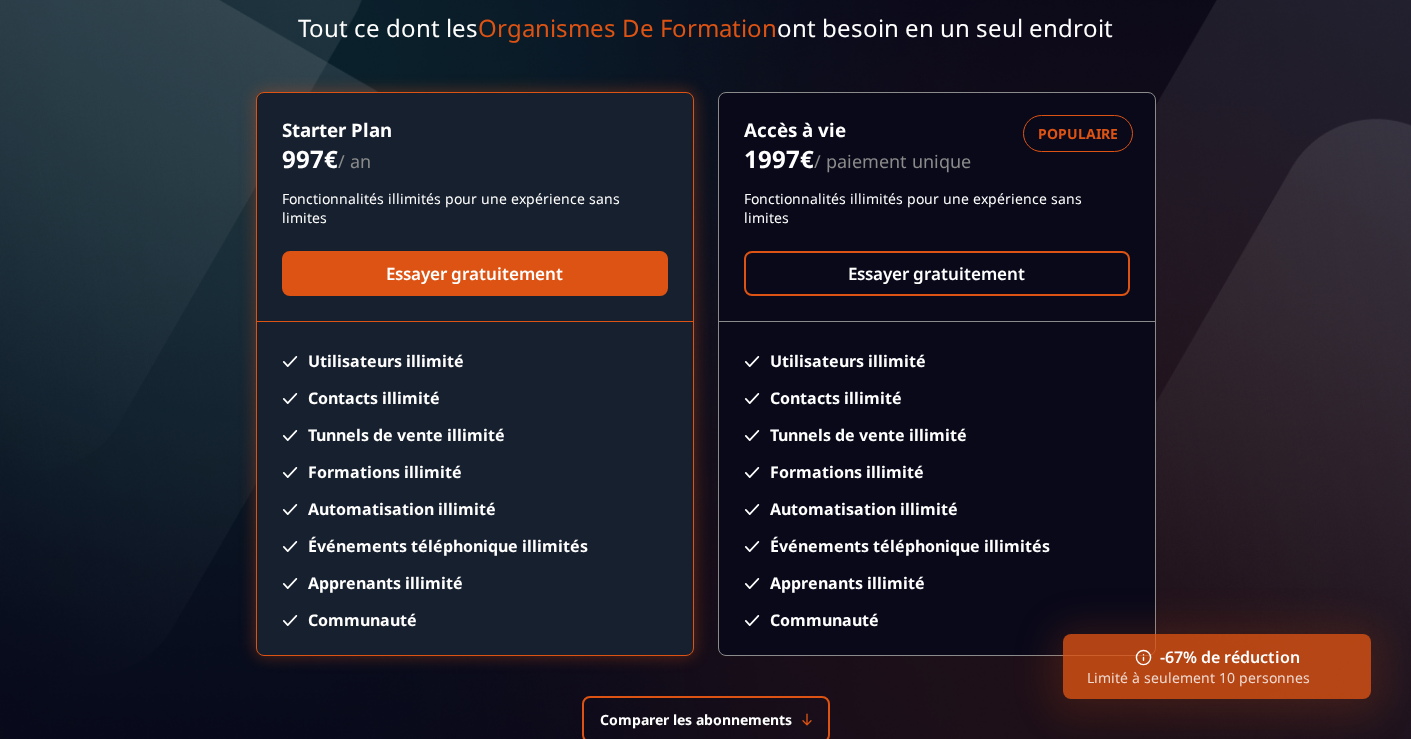 click on "Essayer gratuitement" at bounding box center (937, 273) 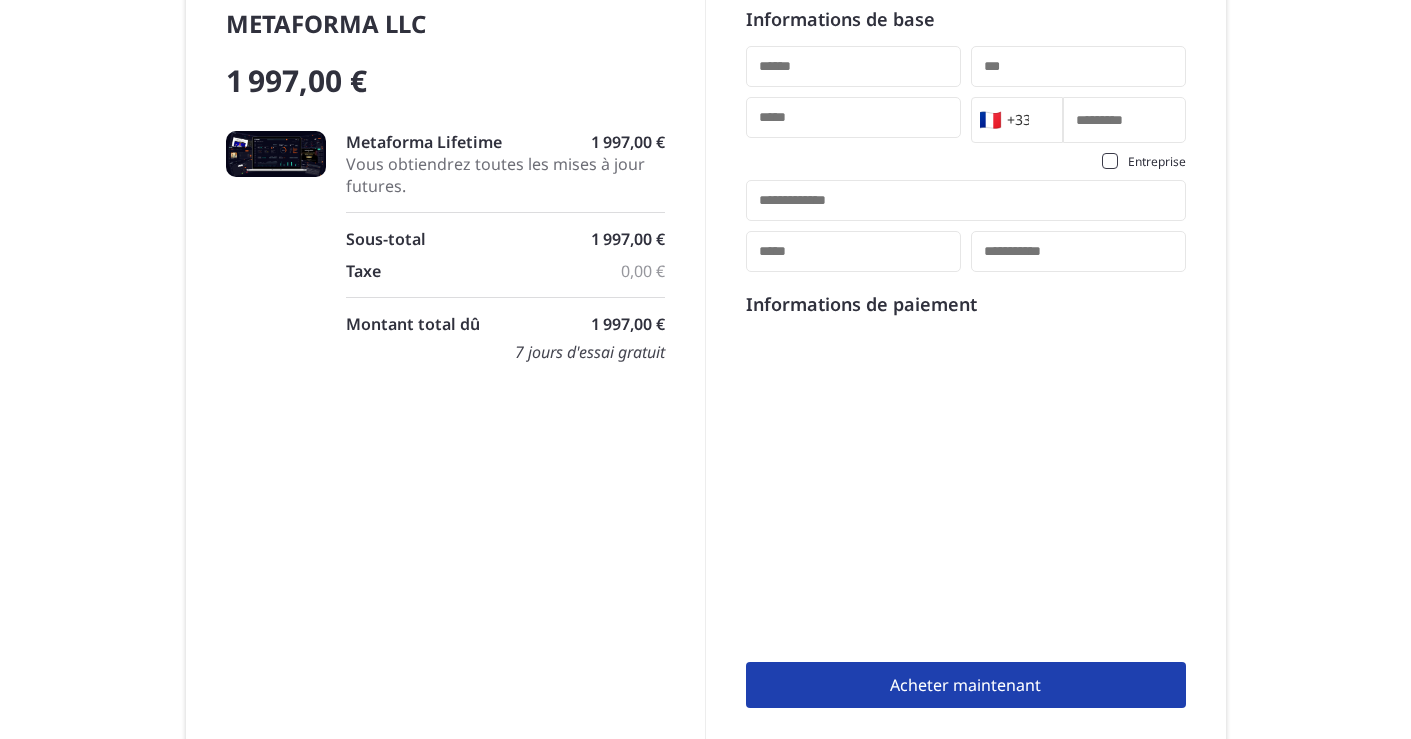 scroll, scrollTop: 53, scrollLeft: 0, axis: vertical 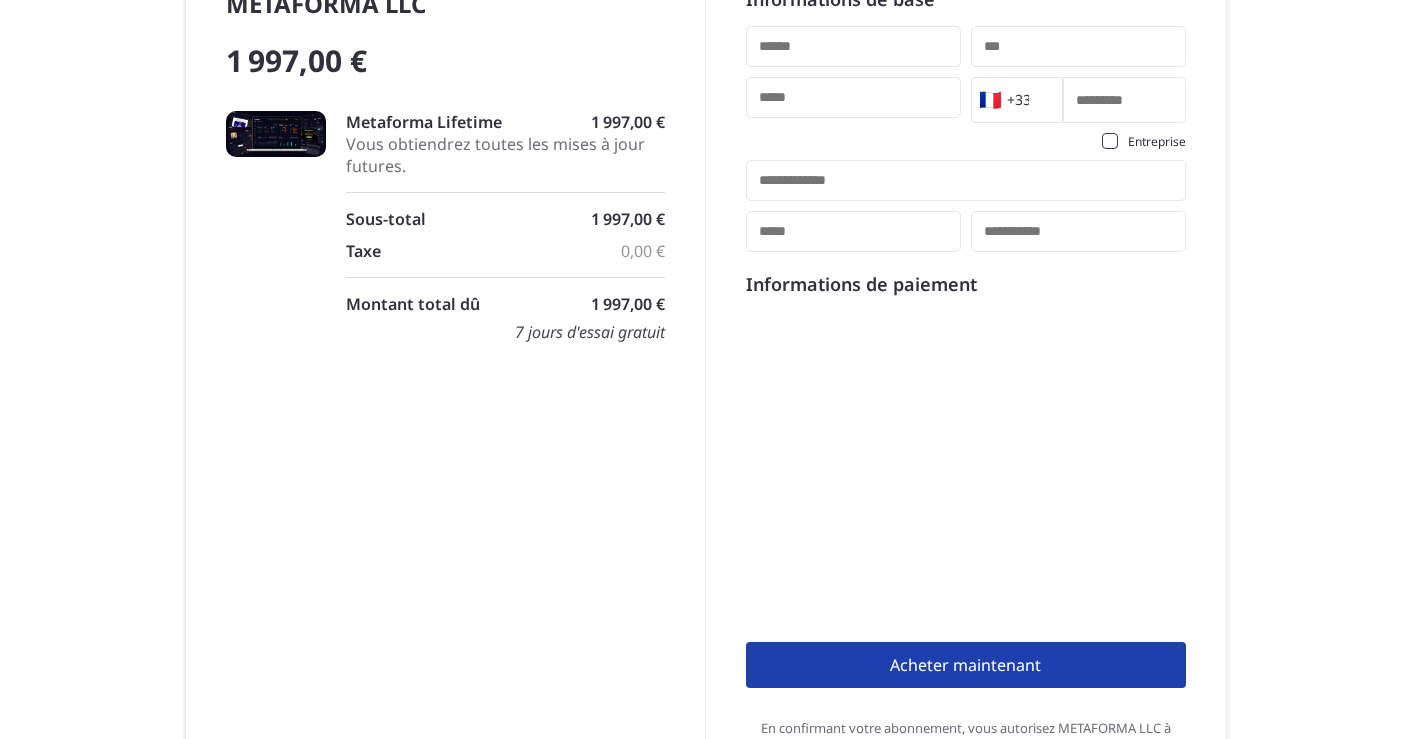 click on "METAFORMA LLC 1 997,00 € Metaforma Lifetime 1 997,00 € Vous obtiendrez toutes les mises à jour futures. Sous-total 1 997,00 € Taxe 0,00 € Montant total dû 1 997,00 € 7 jours d'essai gratuit Informations de base 🇫🇷 +33 Loading... Entreprise Informations de paiement Acheter maintenant En confirmant votre abonnement, vous autorisez METAFORMA LLC à vous facturer pour des paiements futurs conformément à leurs conditions. Vous pouvez annuler votre abonnement à tout moment. Propulsé par  Stripe Conditions générales Confidentialité" at bounding box center (705, 414) 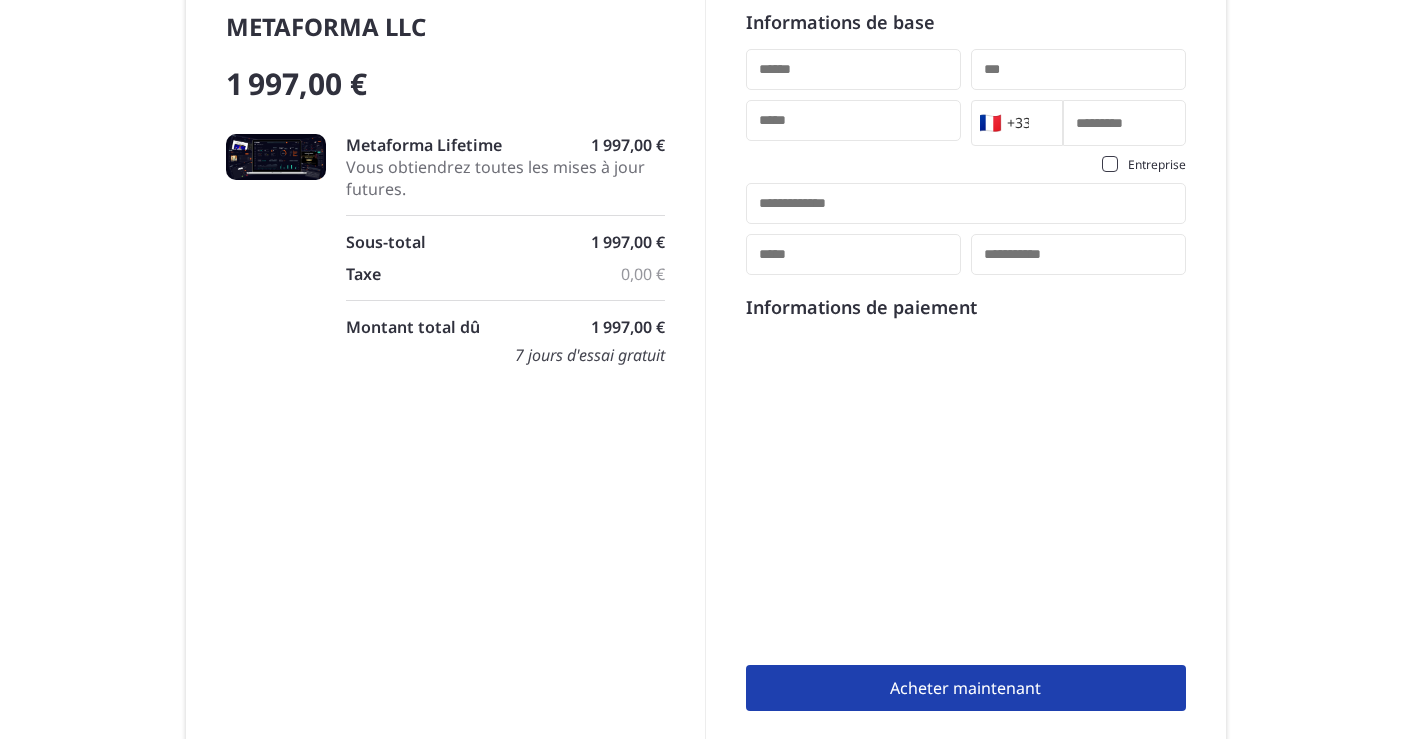 scroll, scrollTop: 34, scrollLeft: 0, axis: vertical 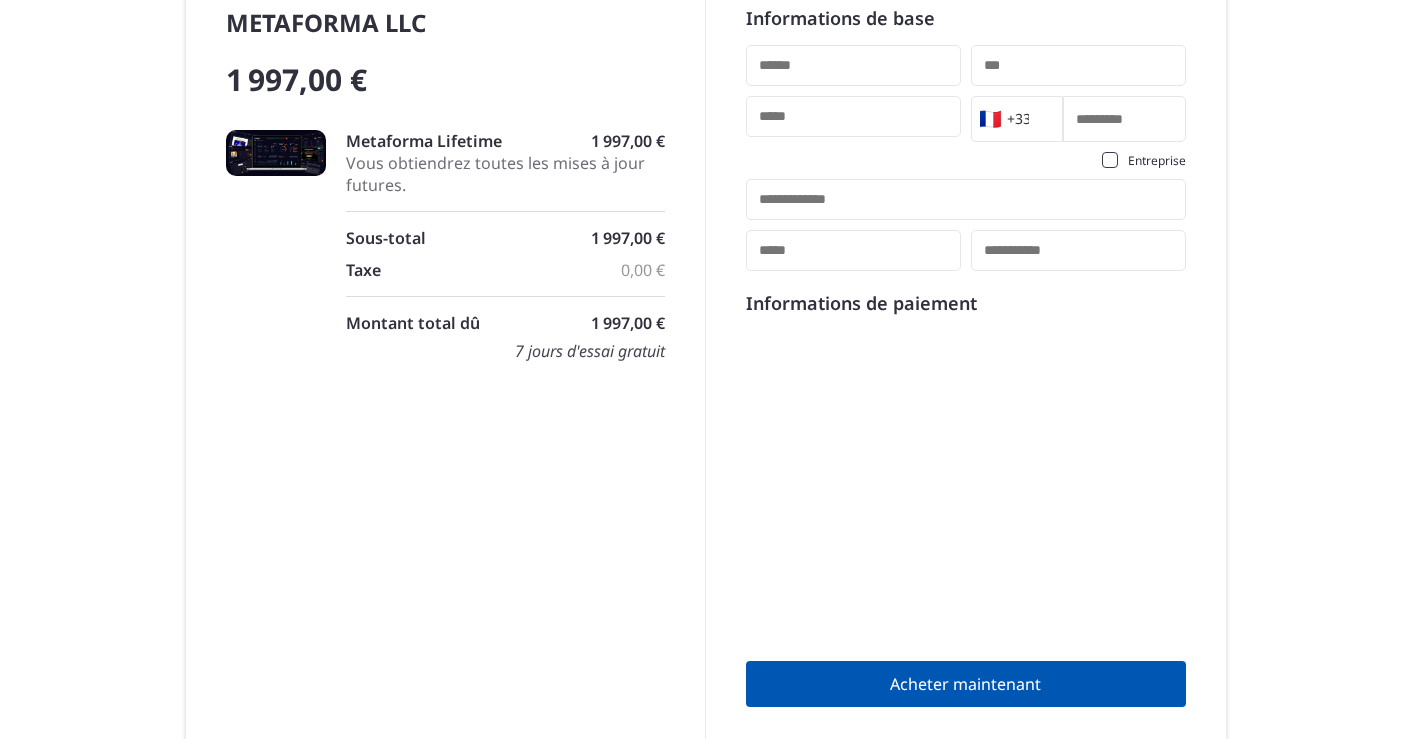 click on "Acheter maintenant" at bounding box center (966, 684) 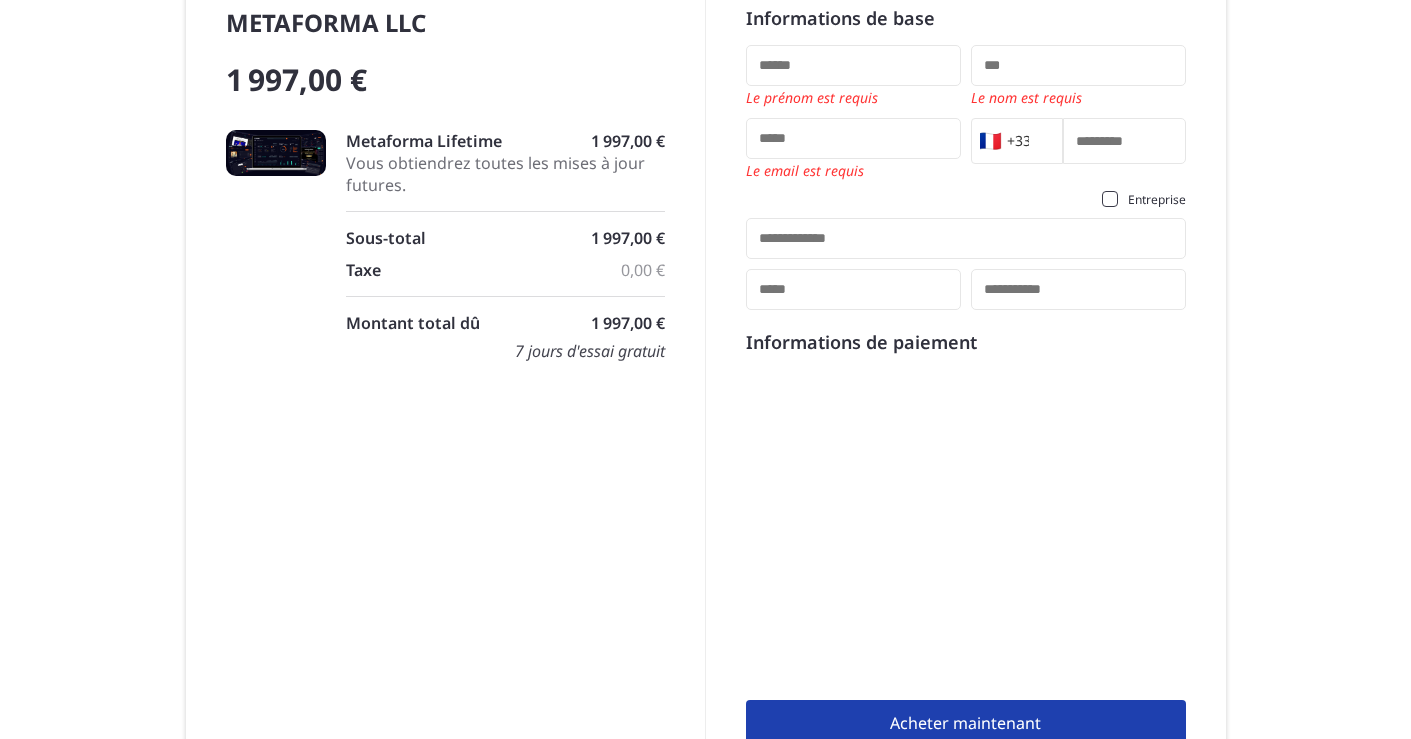 click at bounding box center [853, 65] 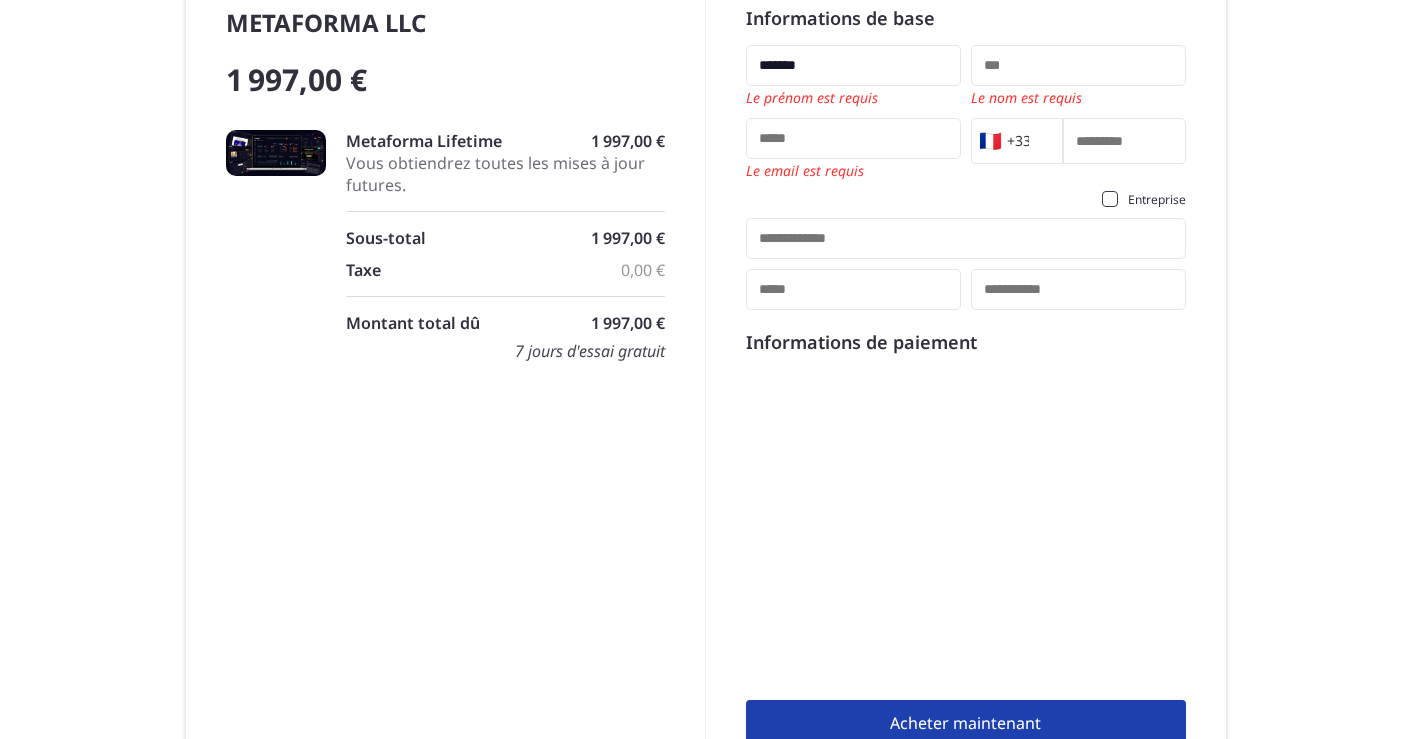type on "********" 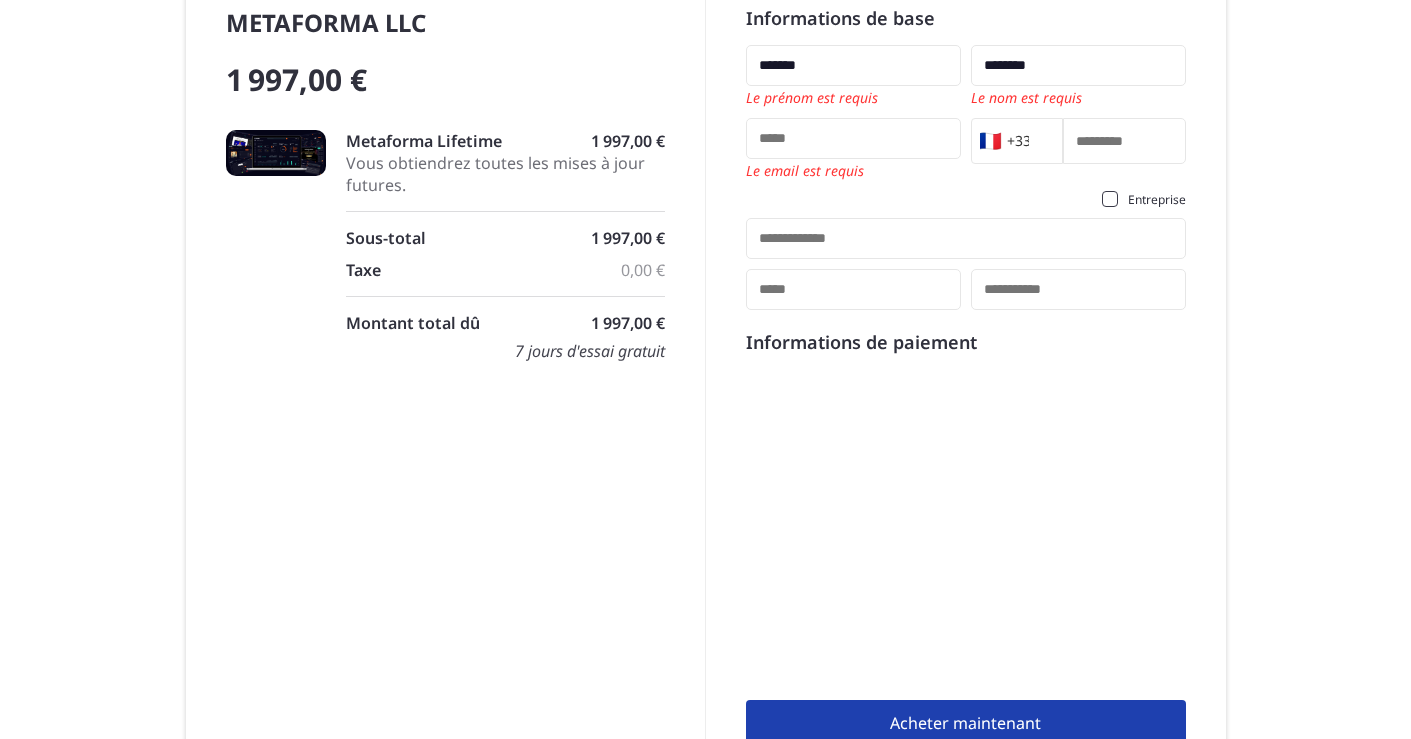 type on "**********" 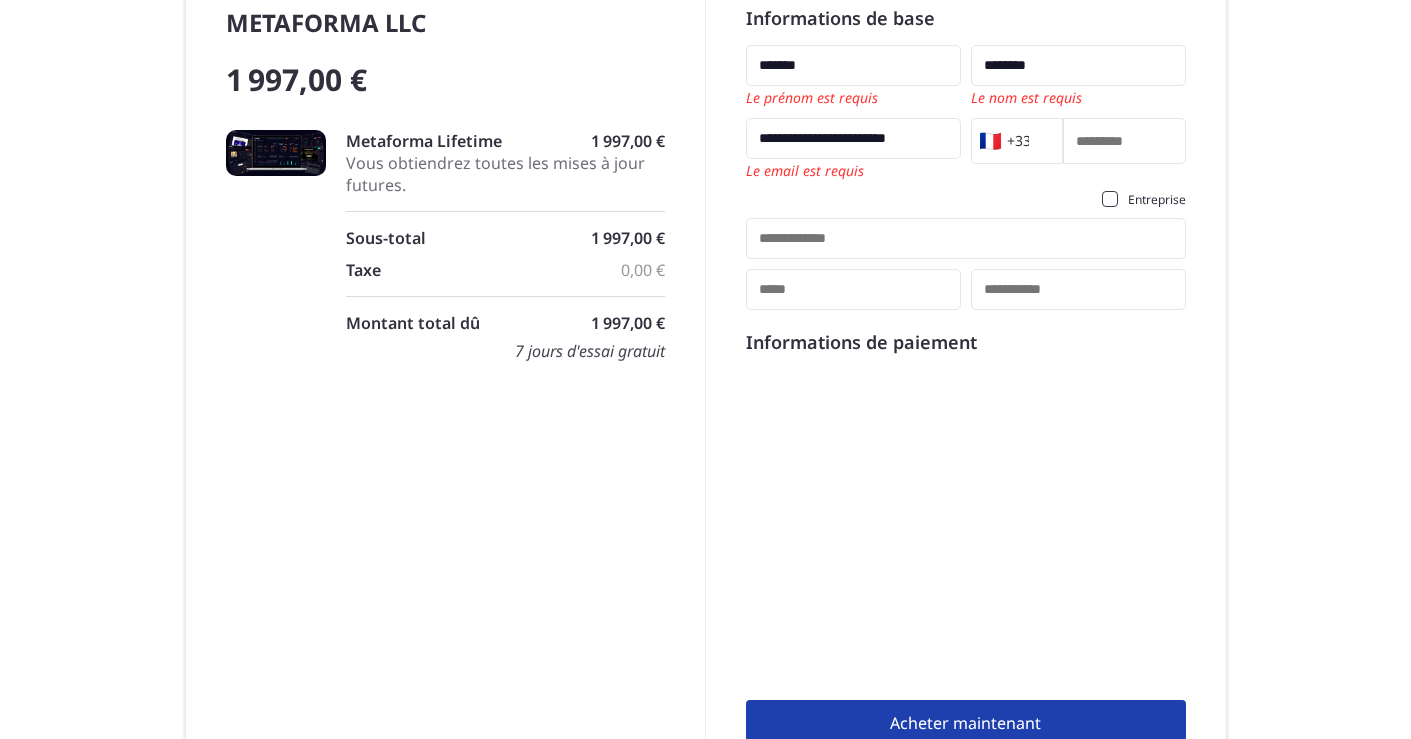type on "*********" 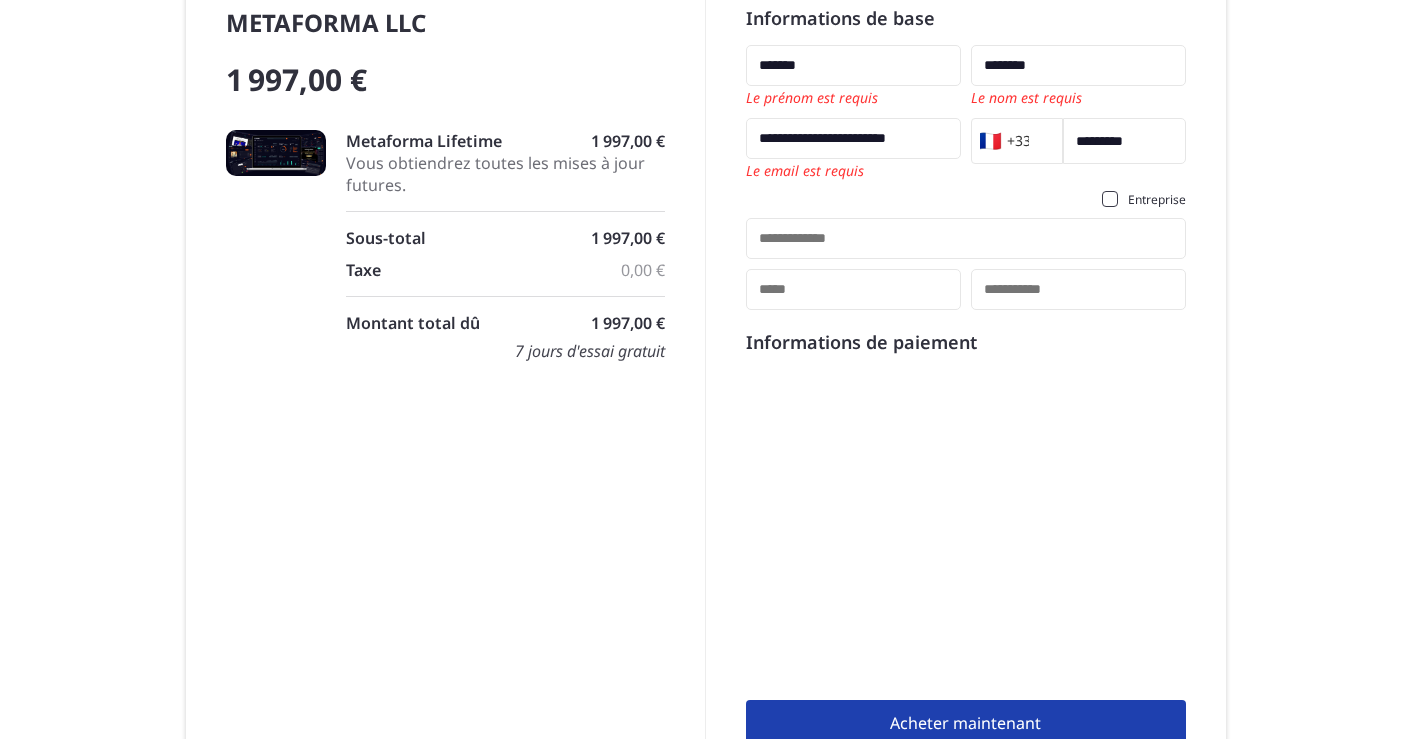 type on "**********" 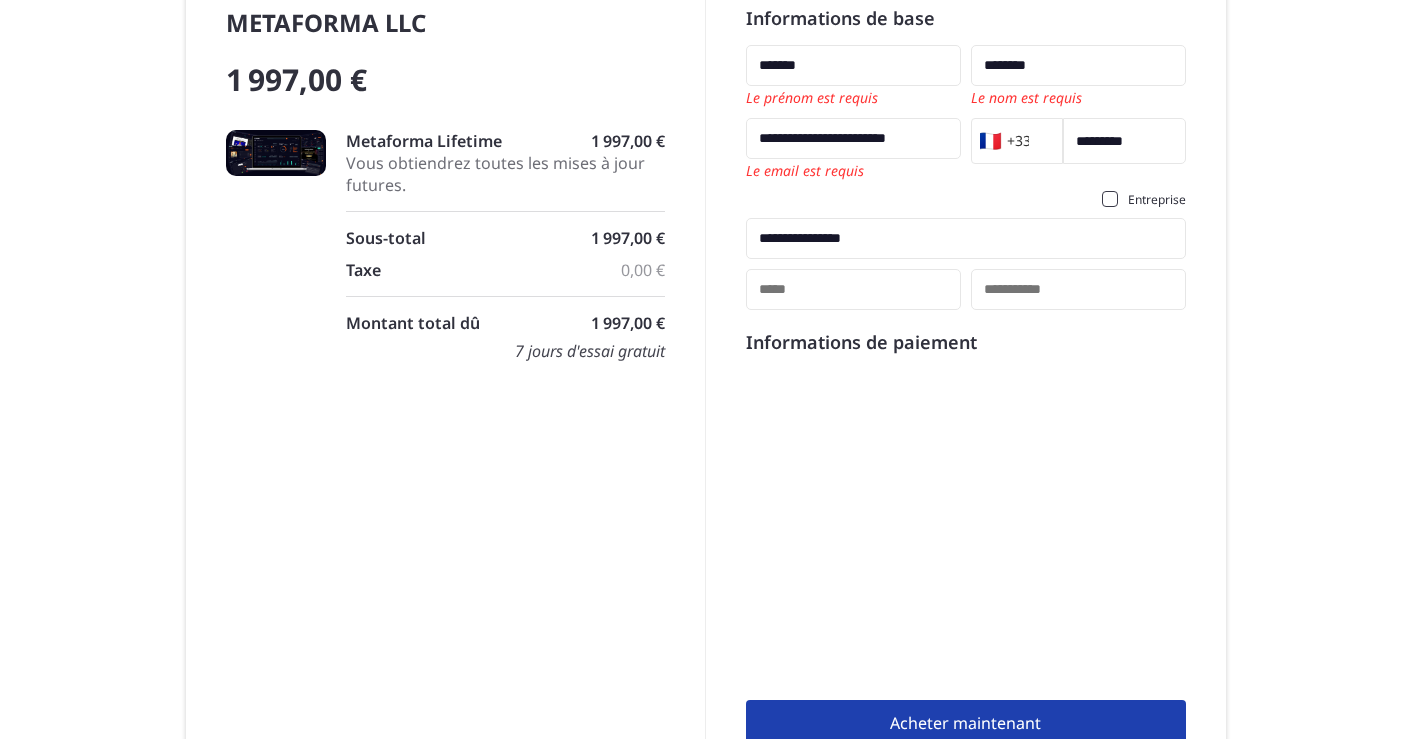 type on "****" 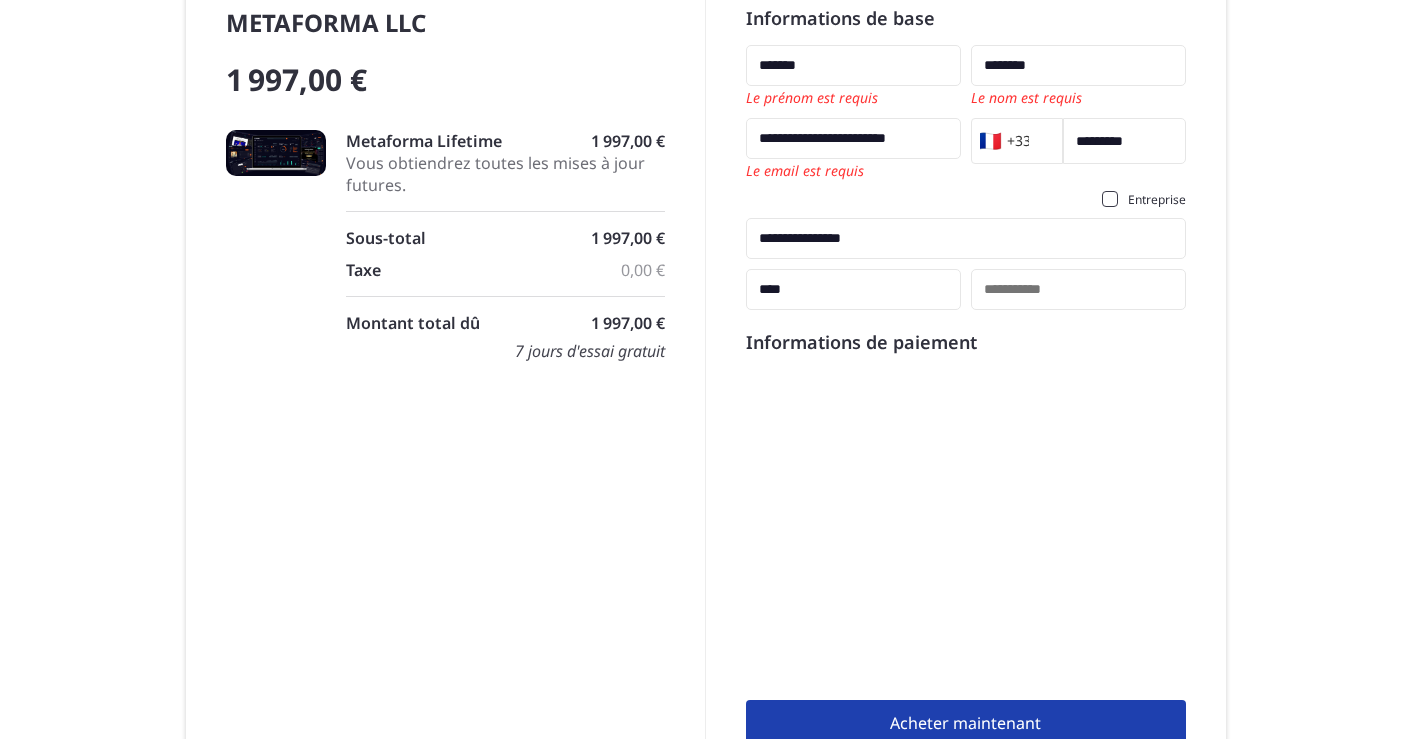type on "*****" 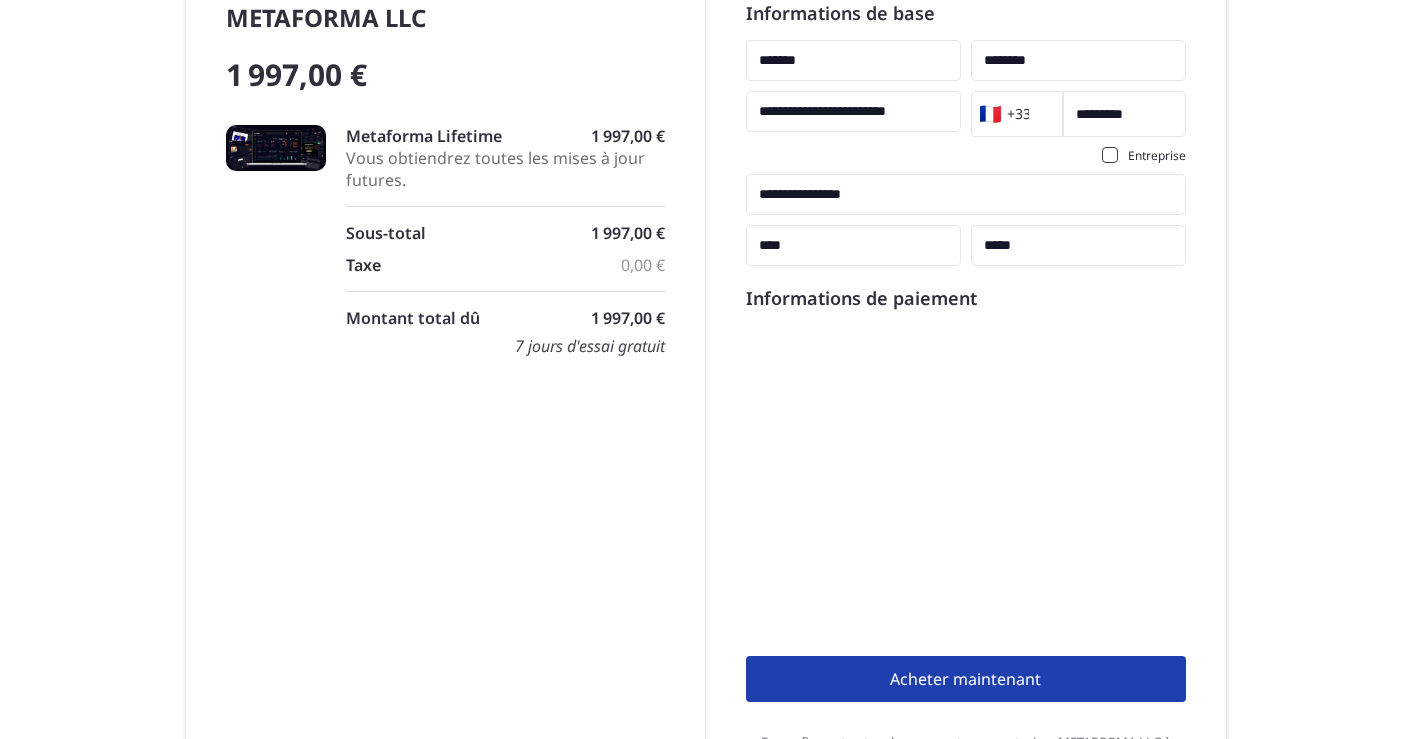 scroll, scrollTop: 41, scrollLeft: 0, axis: vertical 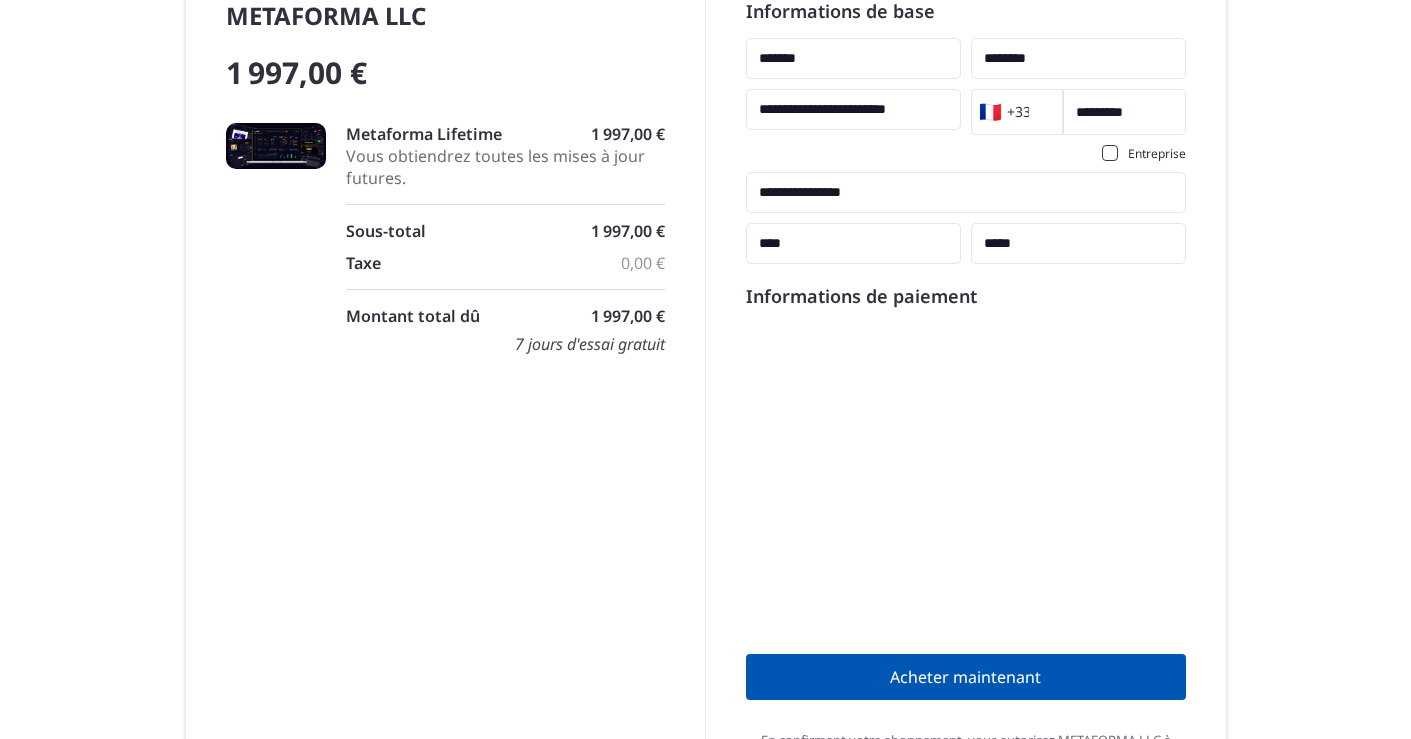 click on "Acheter maintenant" at bounding box center (966, 677) 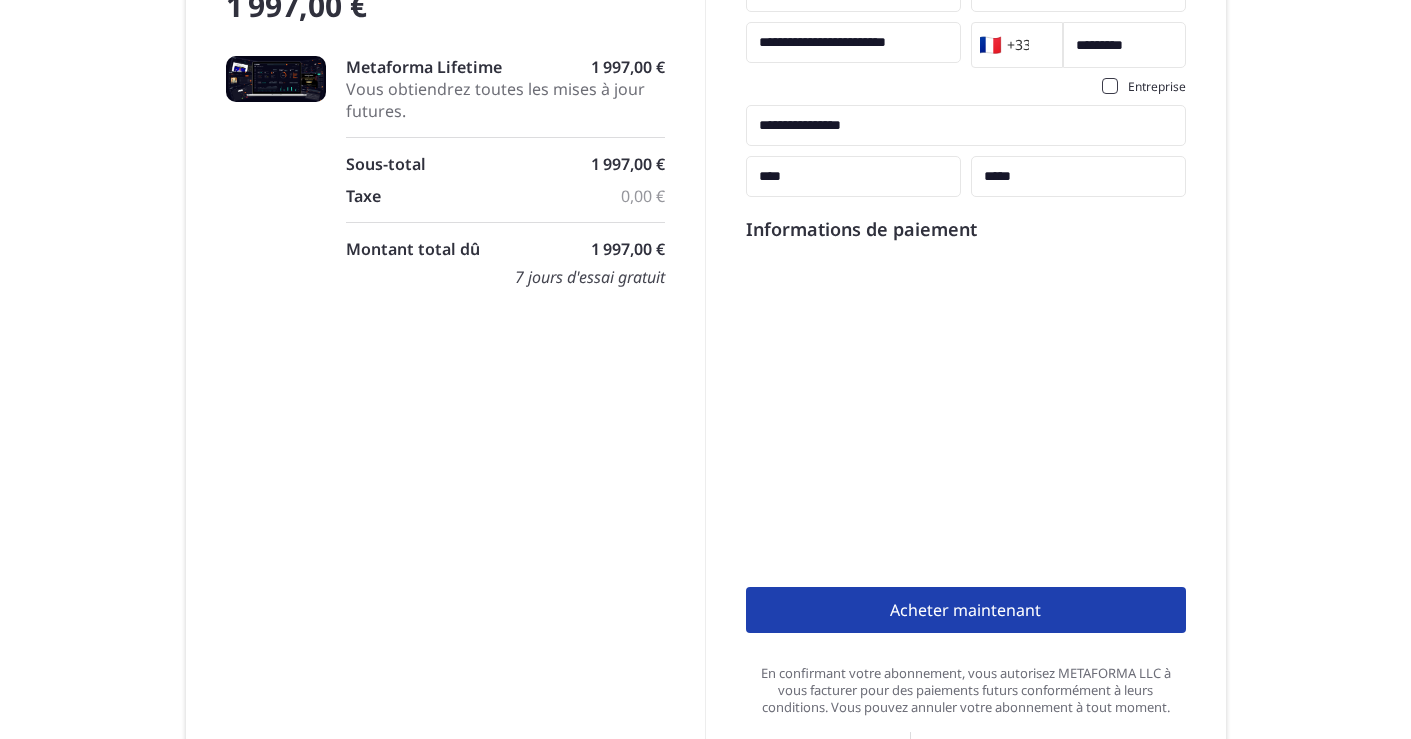 scroll, scrollTop: 109, scrollLeft: 0, axis: vertical 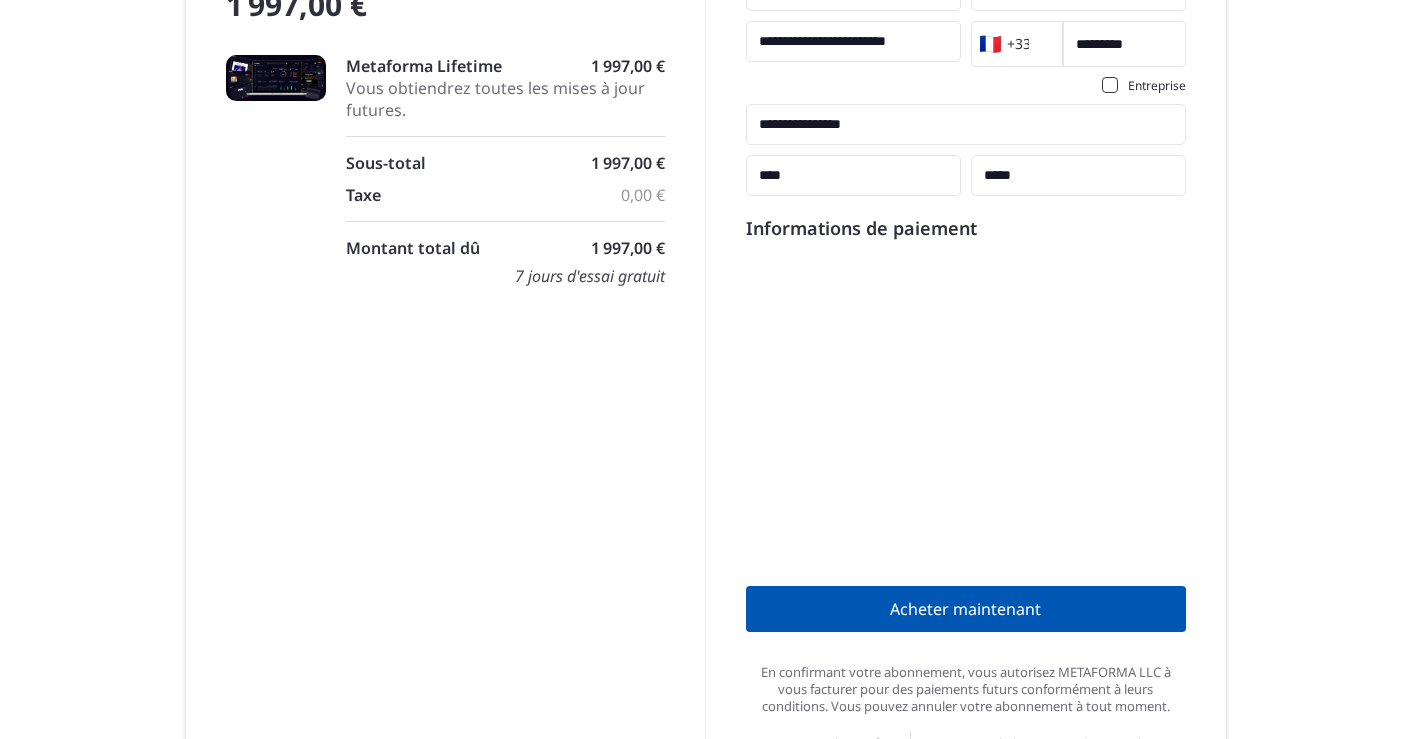 click on "Acheter maintenant" at bounding box center (966, 609) 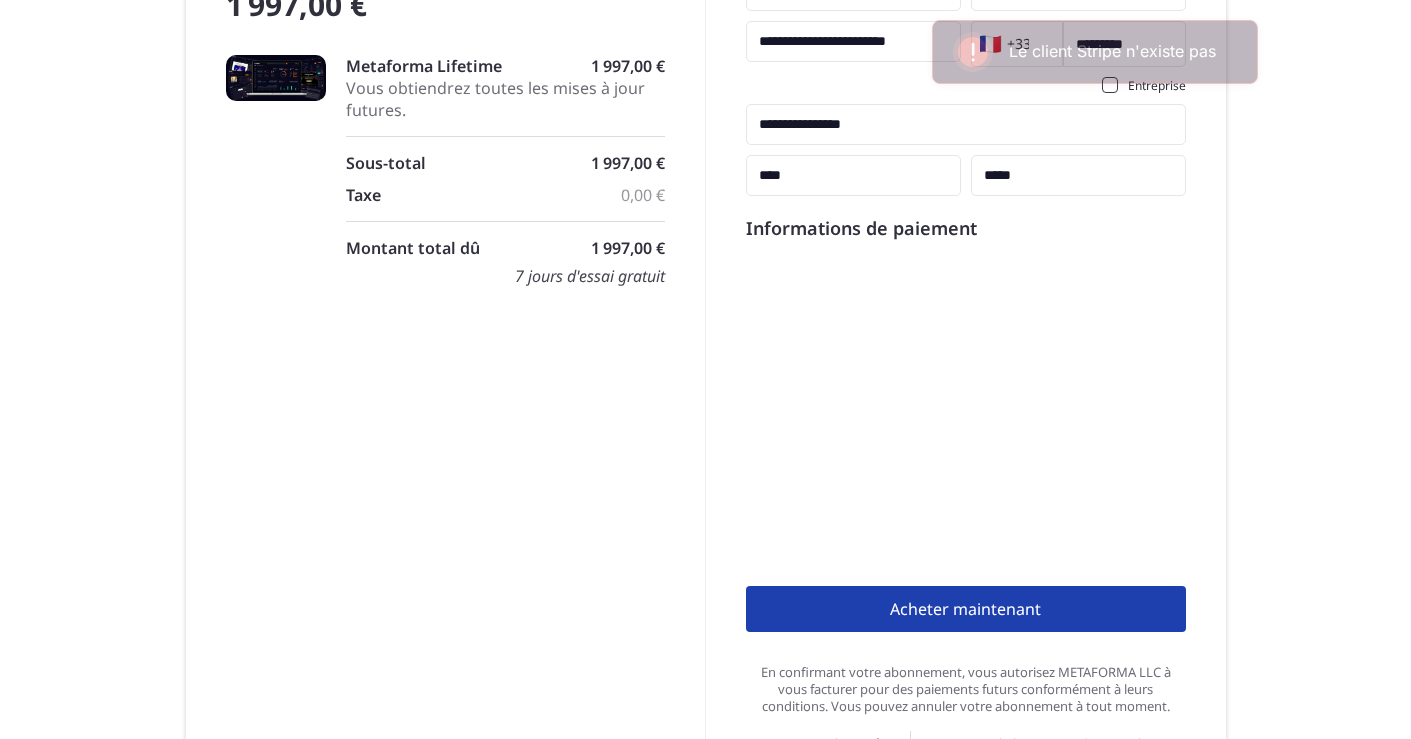 drag, startPoint x: 1351, startPoint y: 48, endPoint x: 1323, endPoint y: 54, distance: 28.635643 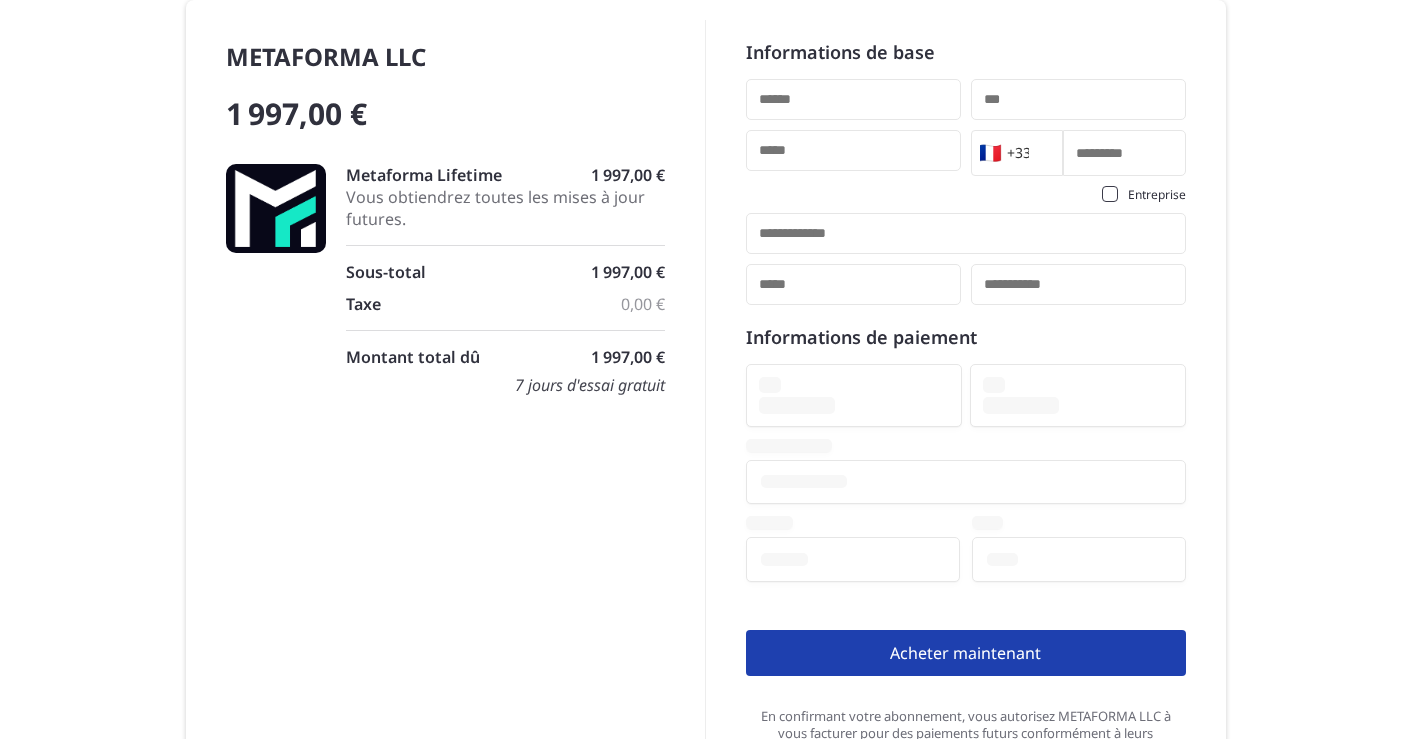 scroll, scrollTop: 109, scrollLeft: 0, axis: vertical 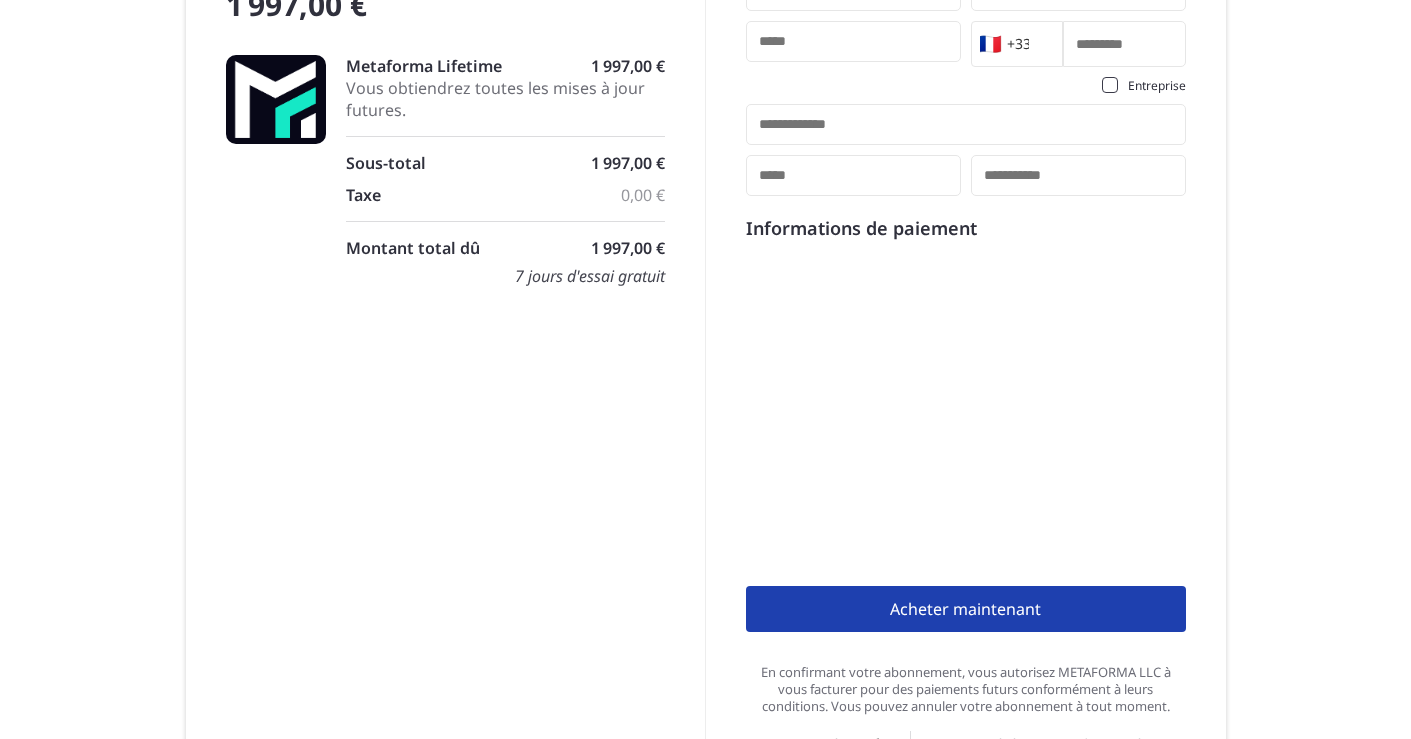 click at bounding box center [853, 41] 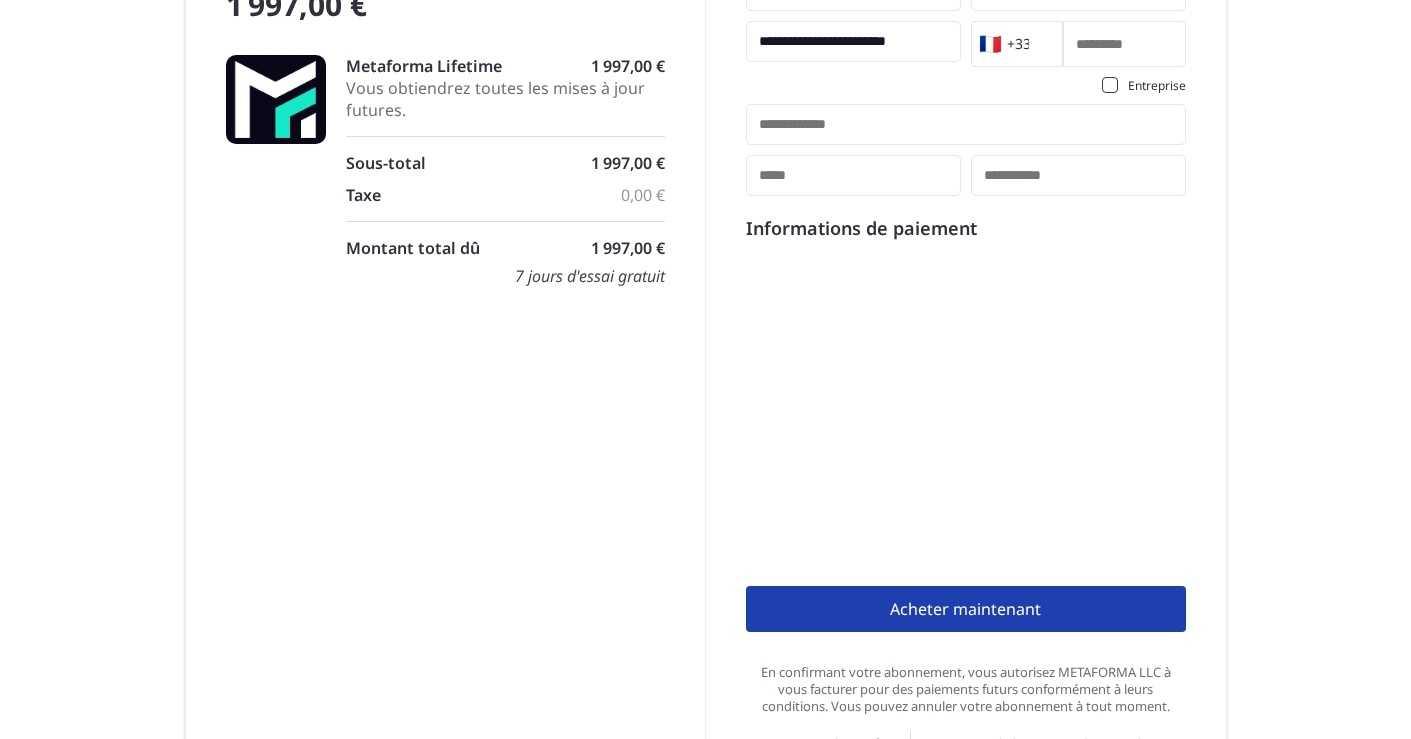 type on "*******" 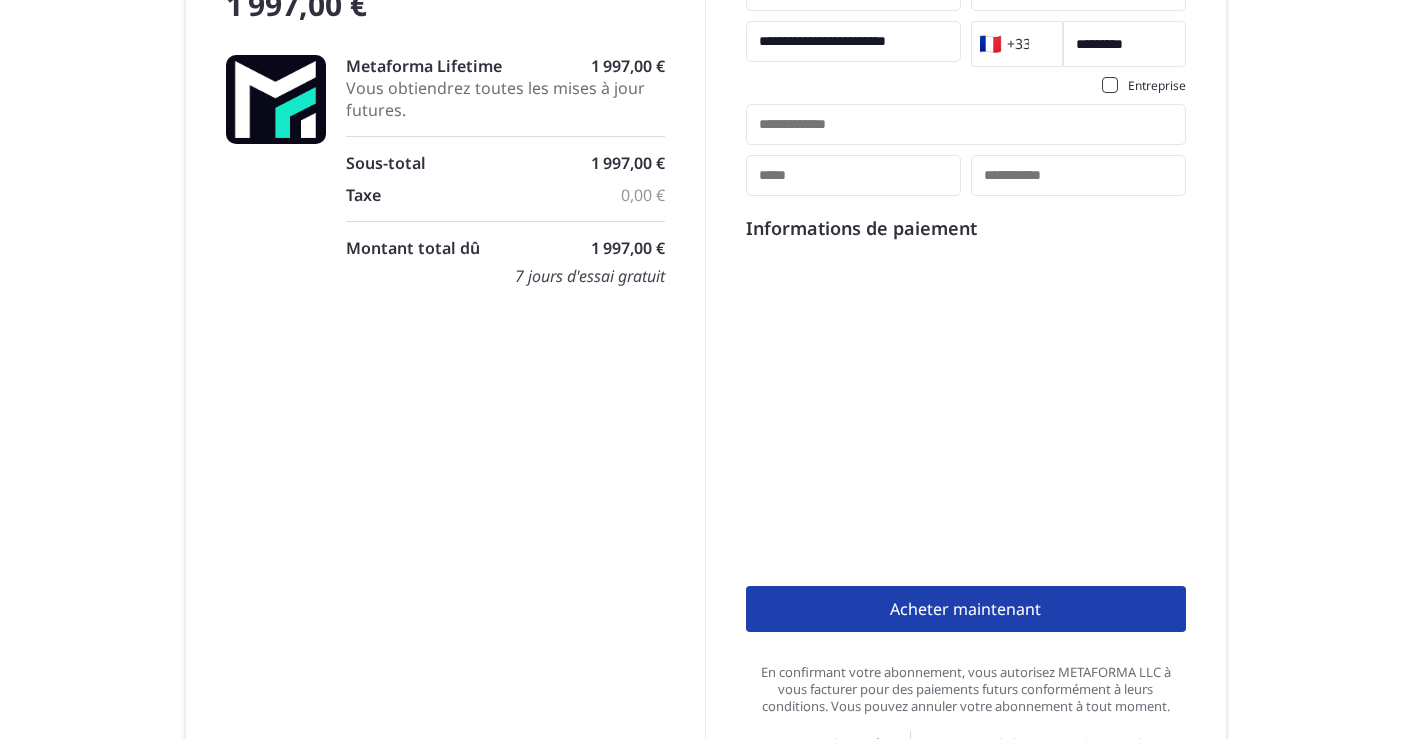 type on "**********" 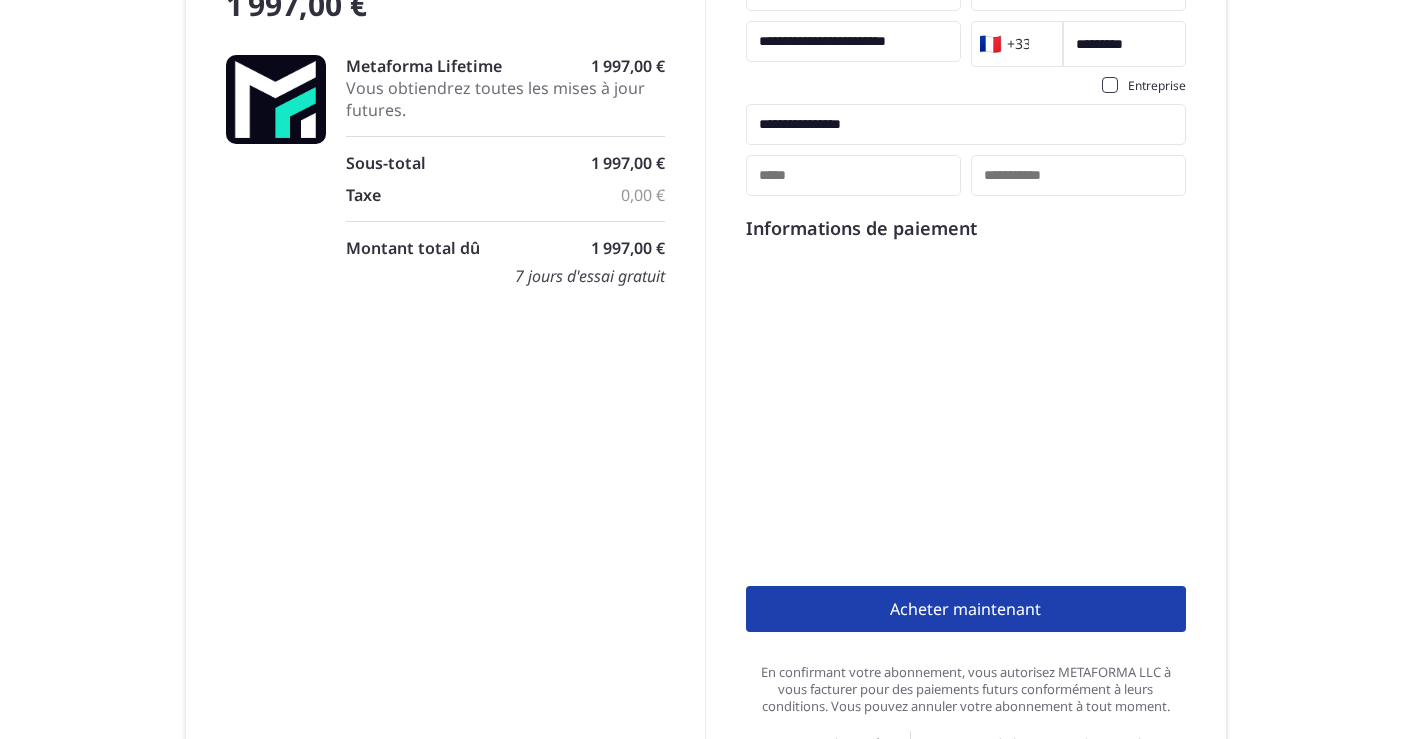 type on "****" 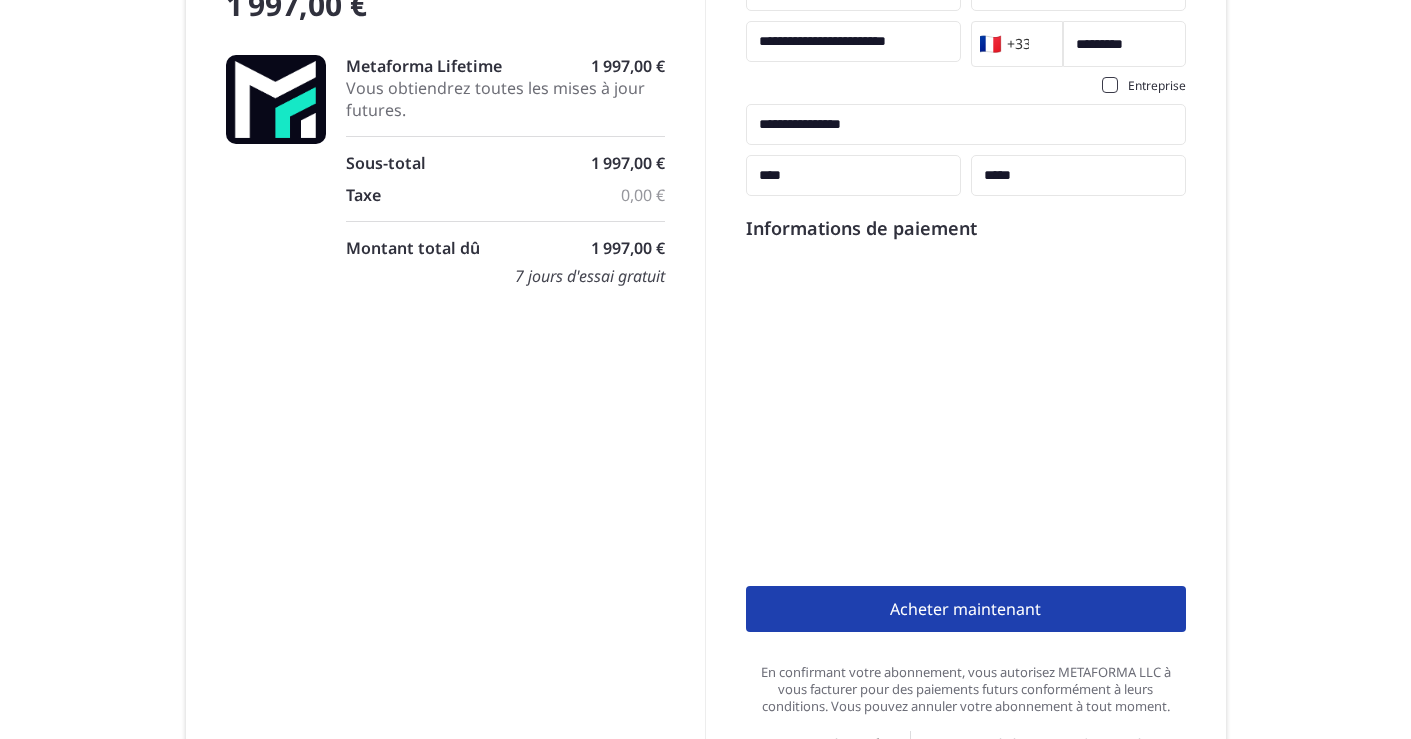 click on "**********" at bounding box center (705, 358) 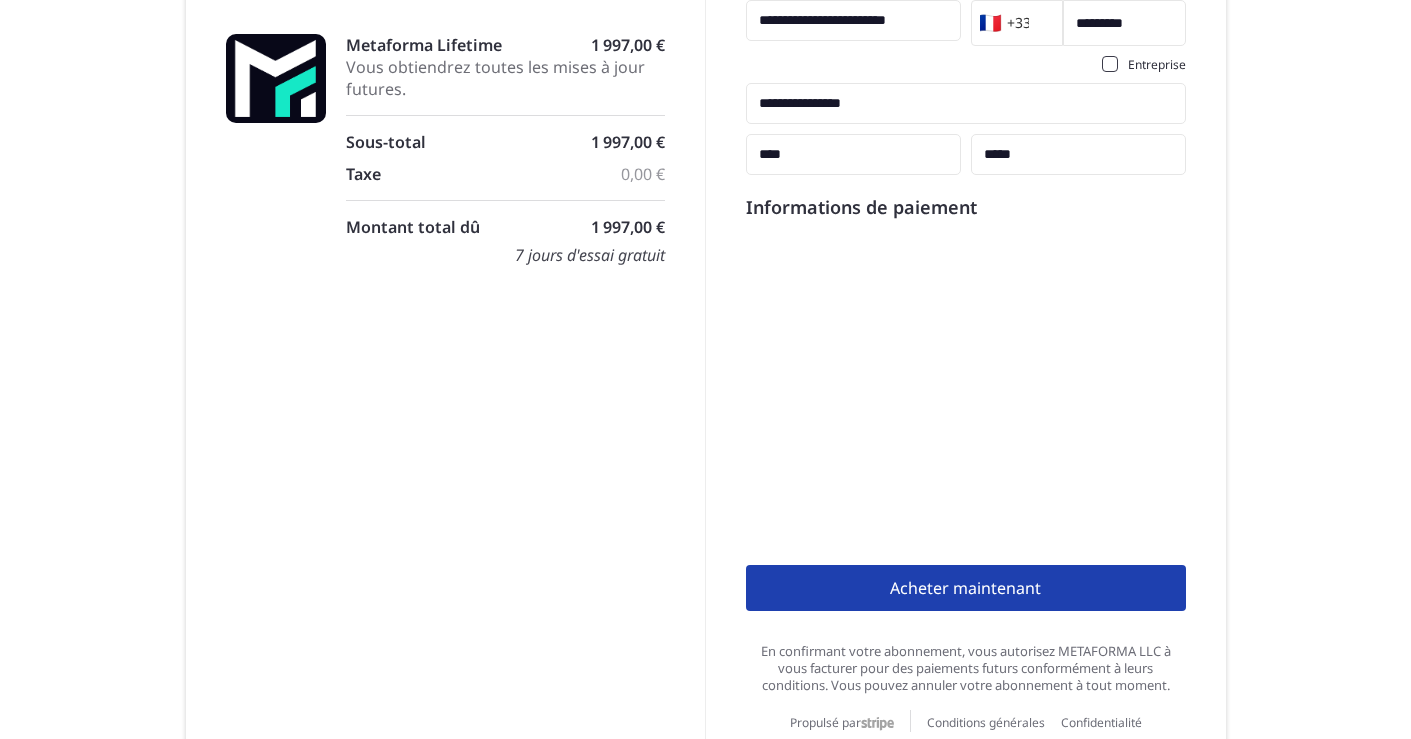 scroll, scrollTop: 207, scrollLeft: 0, axis: vertical 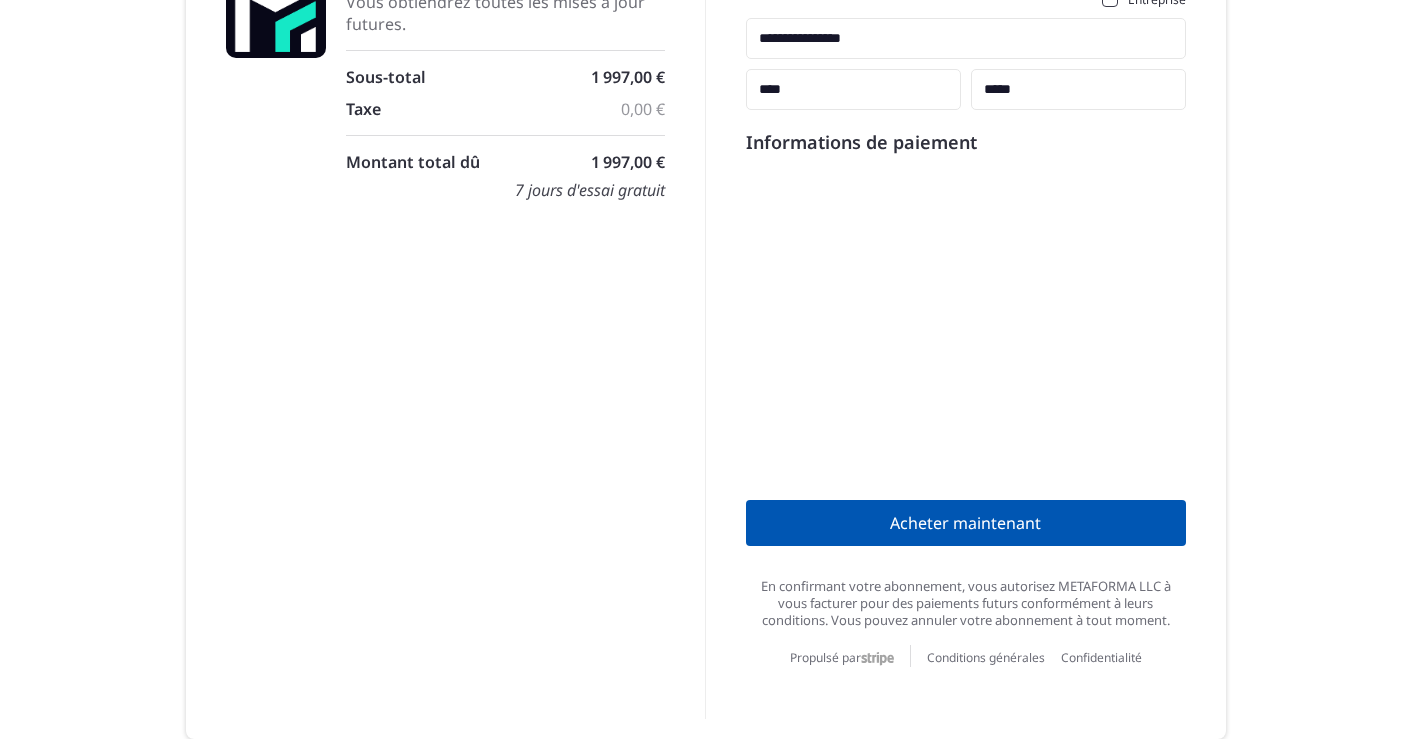 click on "Acheter maintenant" at bounding box center [966, 523] 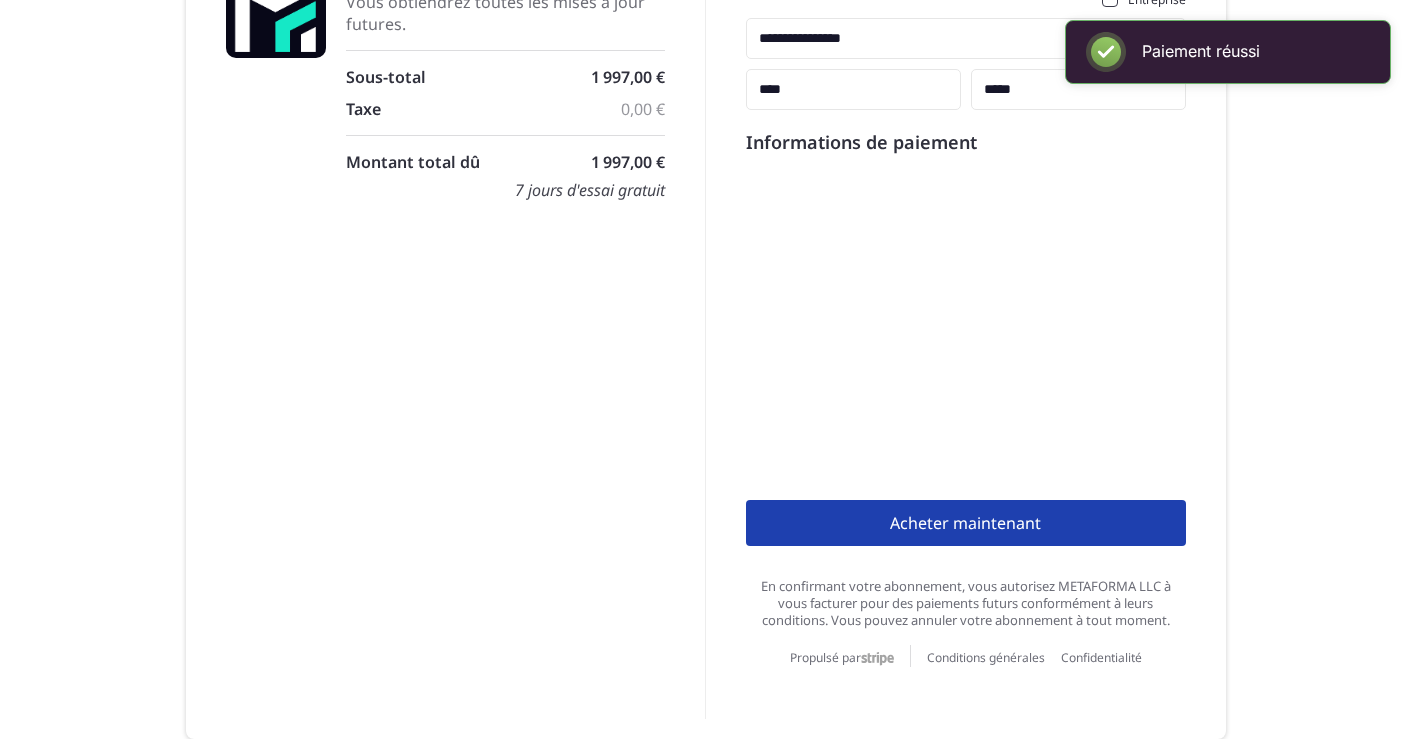 scroll, scrollTop: 207, scrollLeft: 0, axis: vertical 